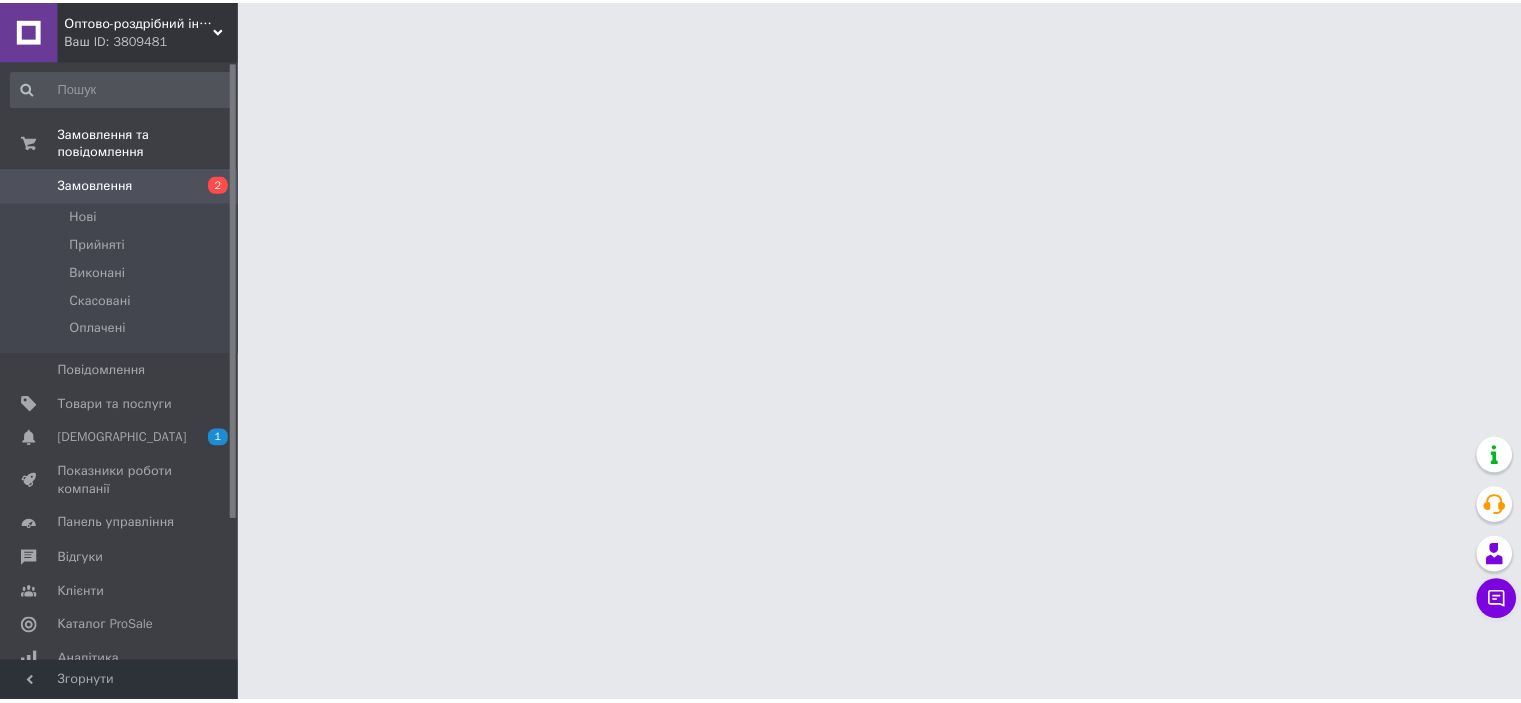 scroll, scrollTop: 0, scrollLeft: 0, axis: both 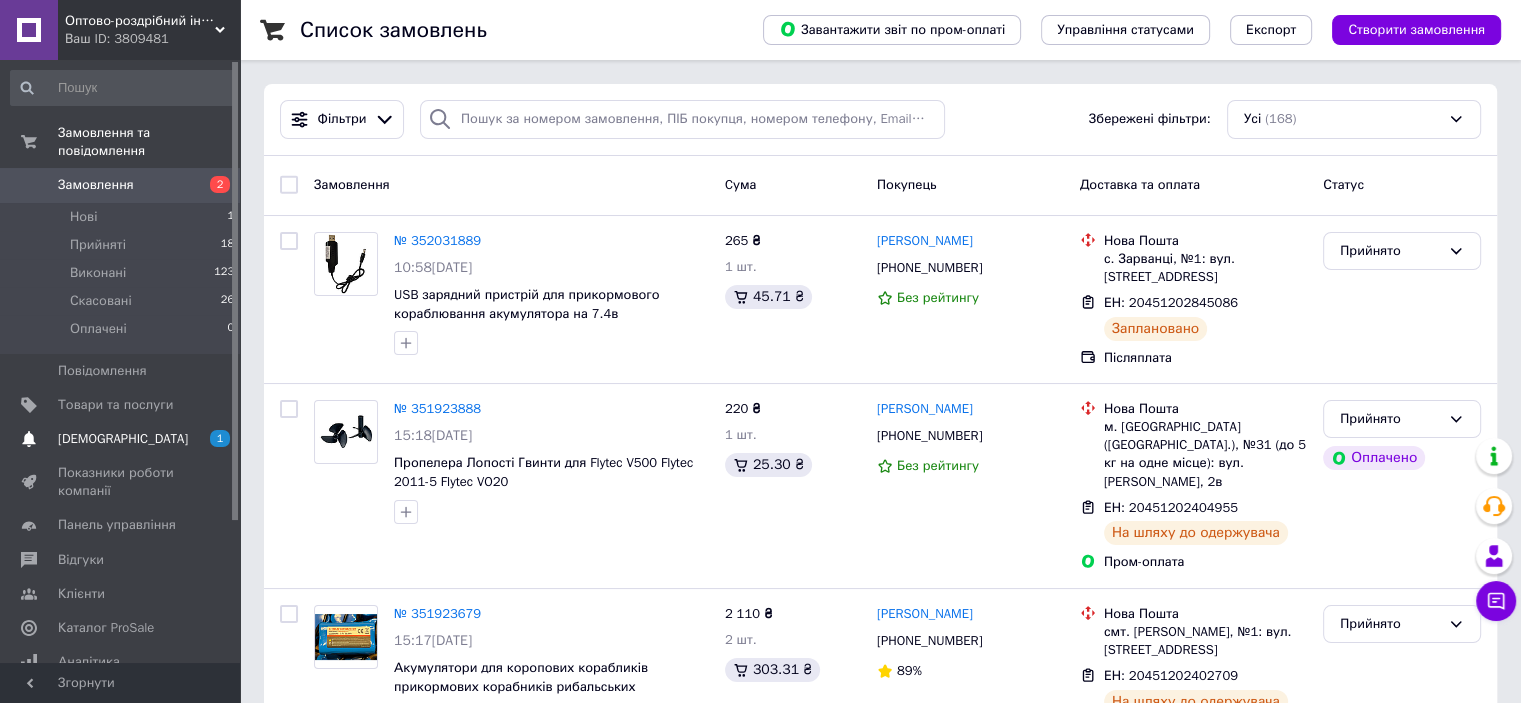 click on "[DEMOGRAPHIC_DATA]" at bounding box center (121, 439) 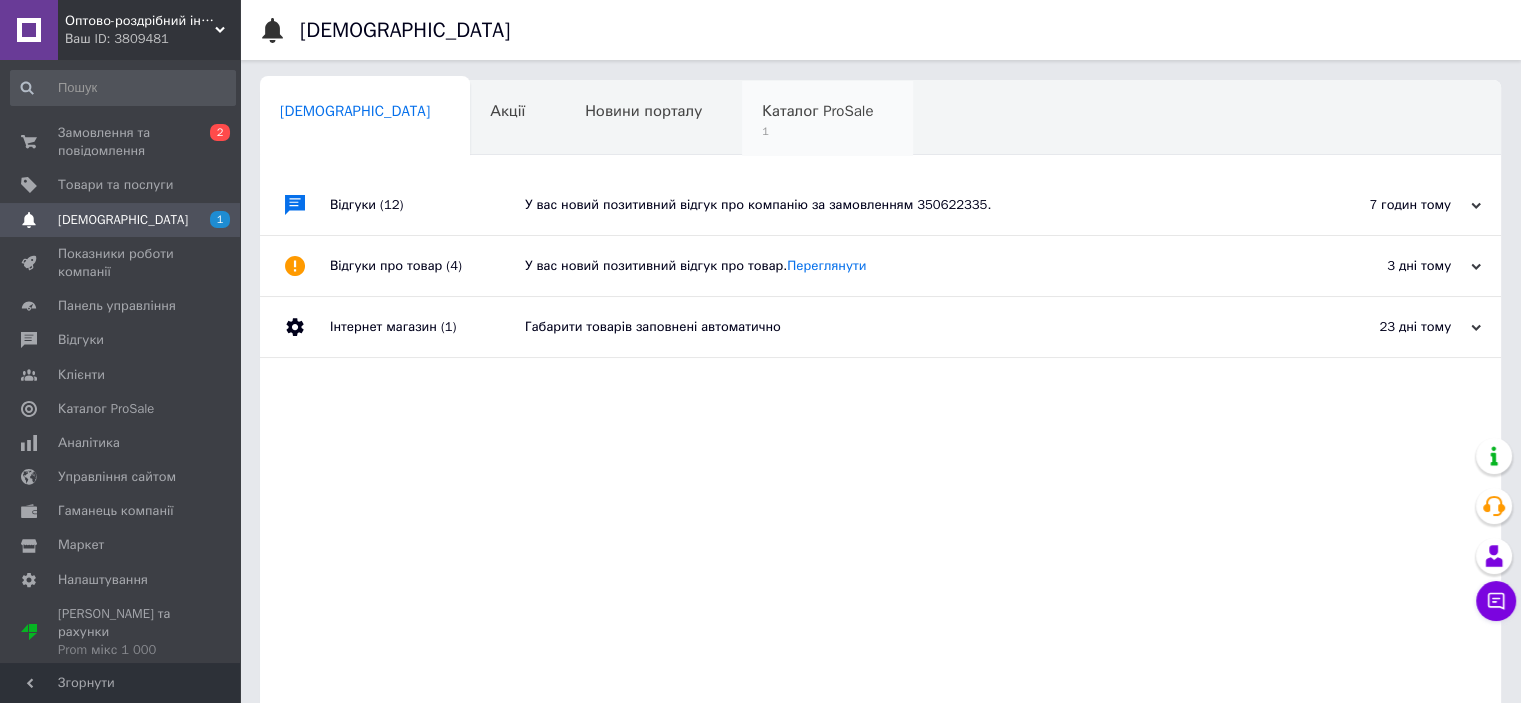 click on "Каталог ProSale" at bounding box center (817, 111) 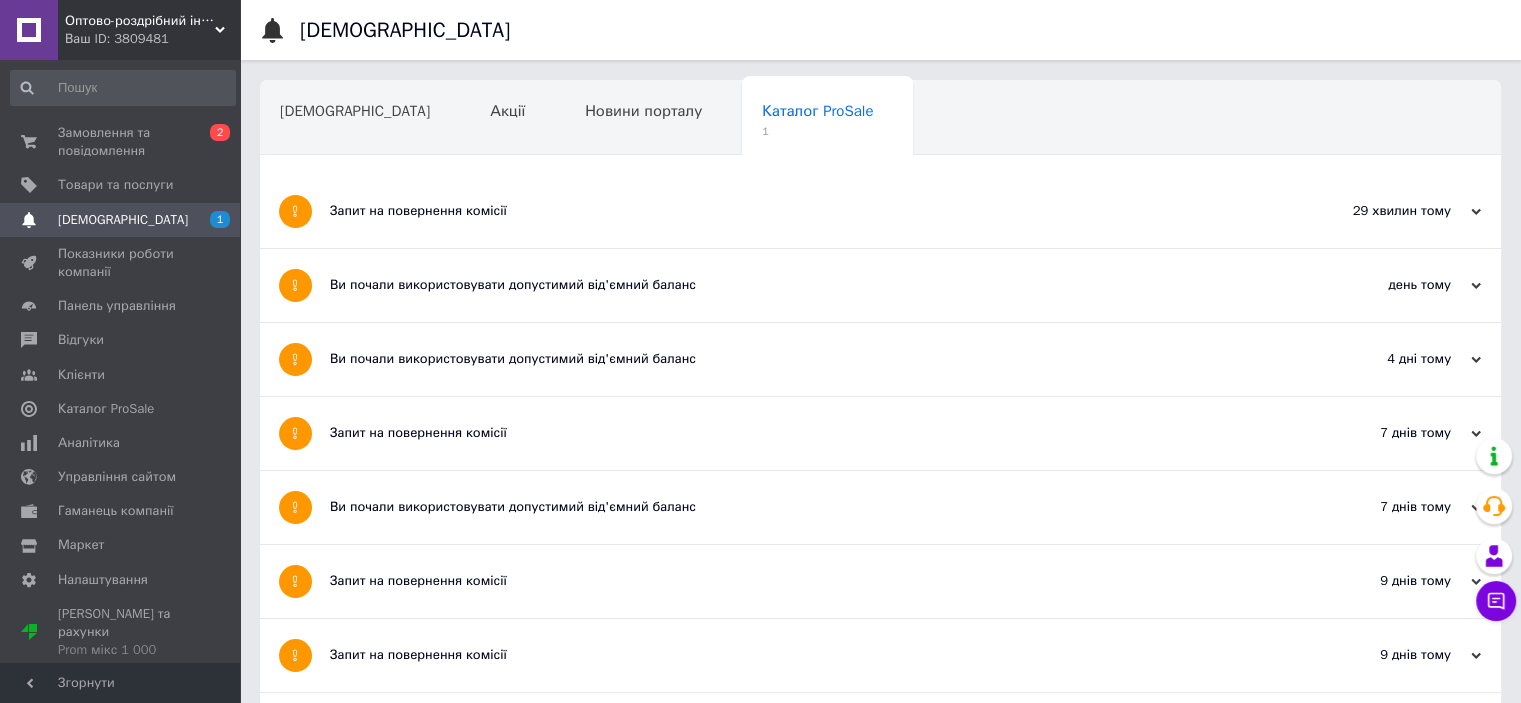 click on "Запит на повернення комісії" at bounding box center [805, 211] 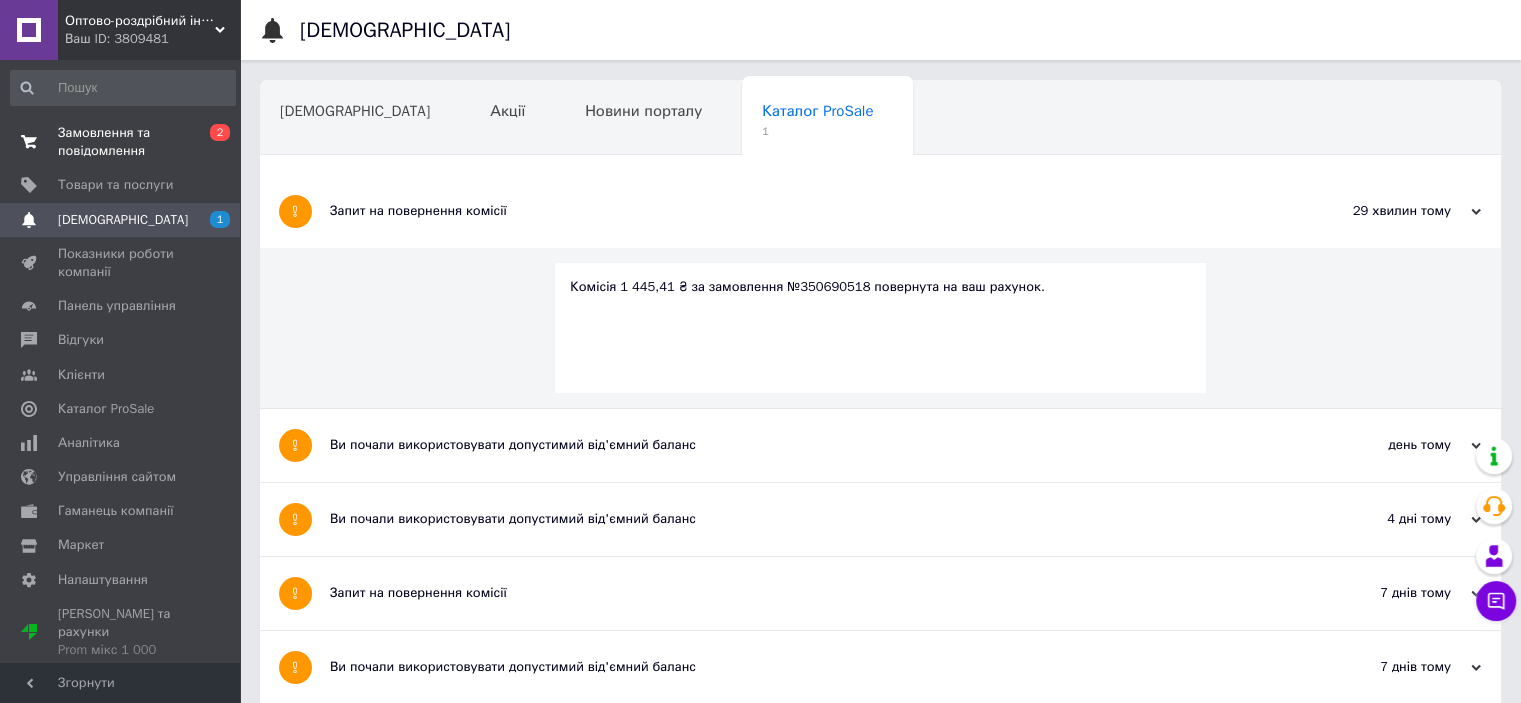 click on "Замовлення та повідомлення" at bounding box center (121, 142) 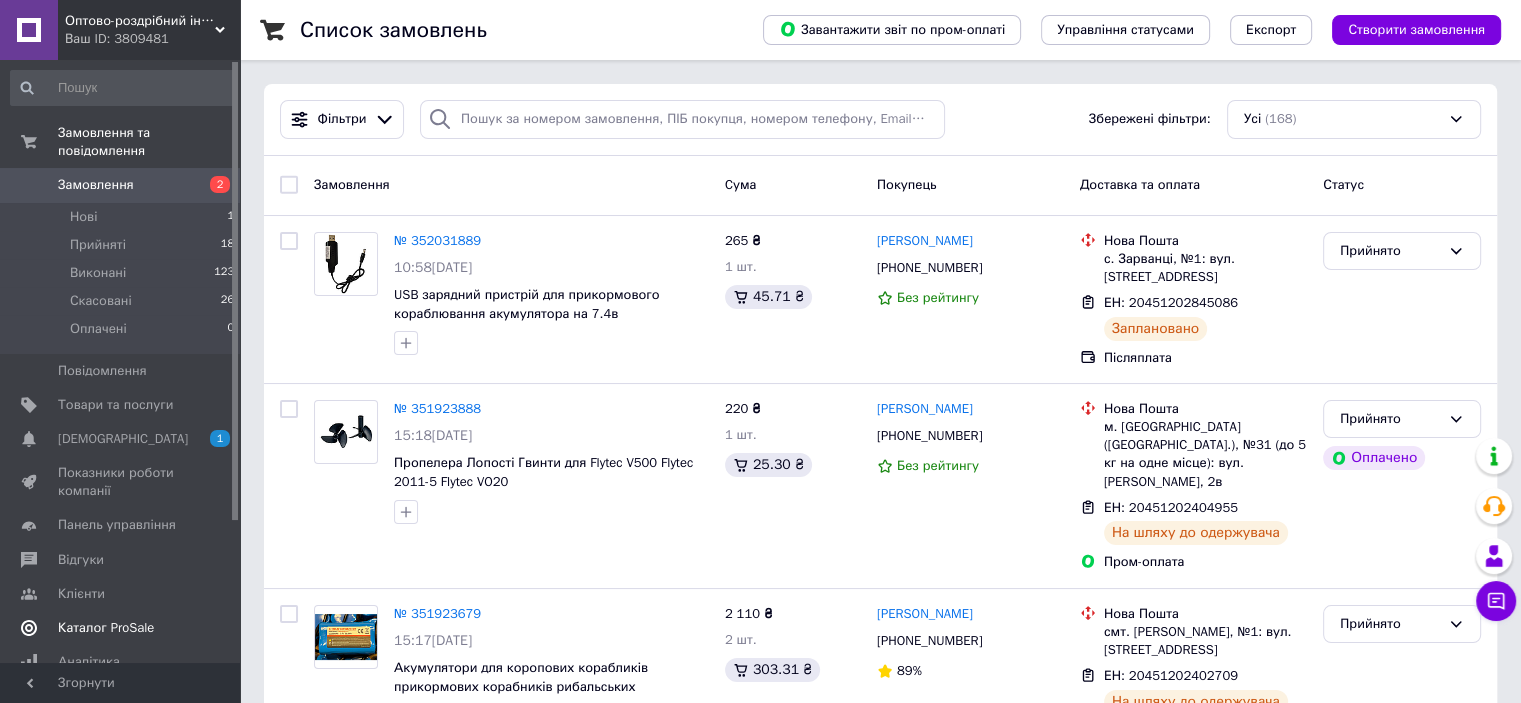 click on "Каталог ProSale" at bounding box center (106, 628) 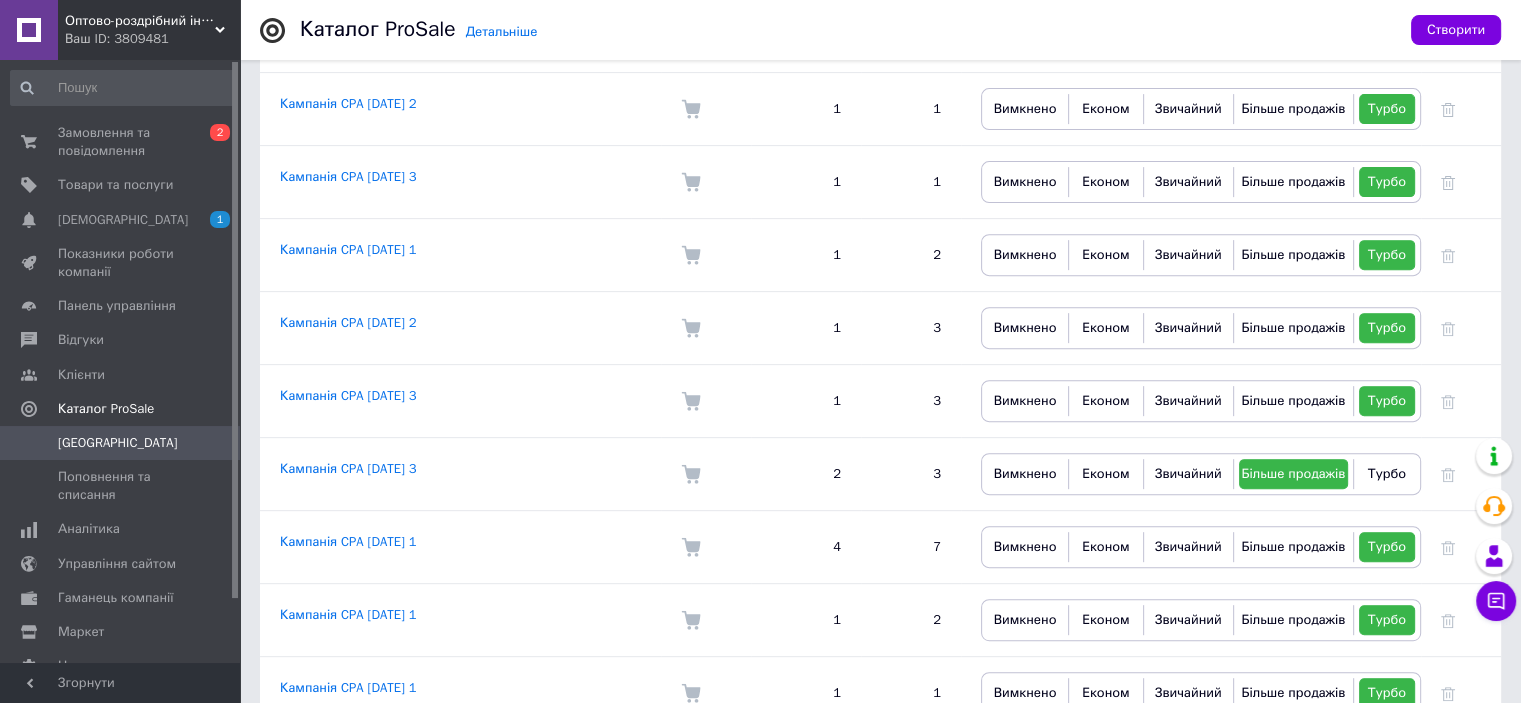 scroll, scrollTop: 783, scrollLeft: 0, axis: vertical 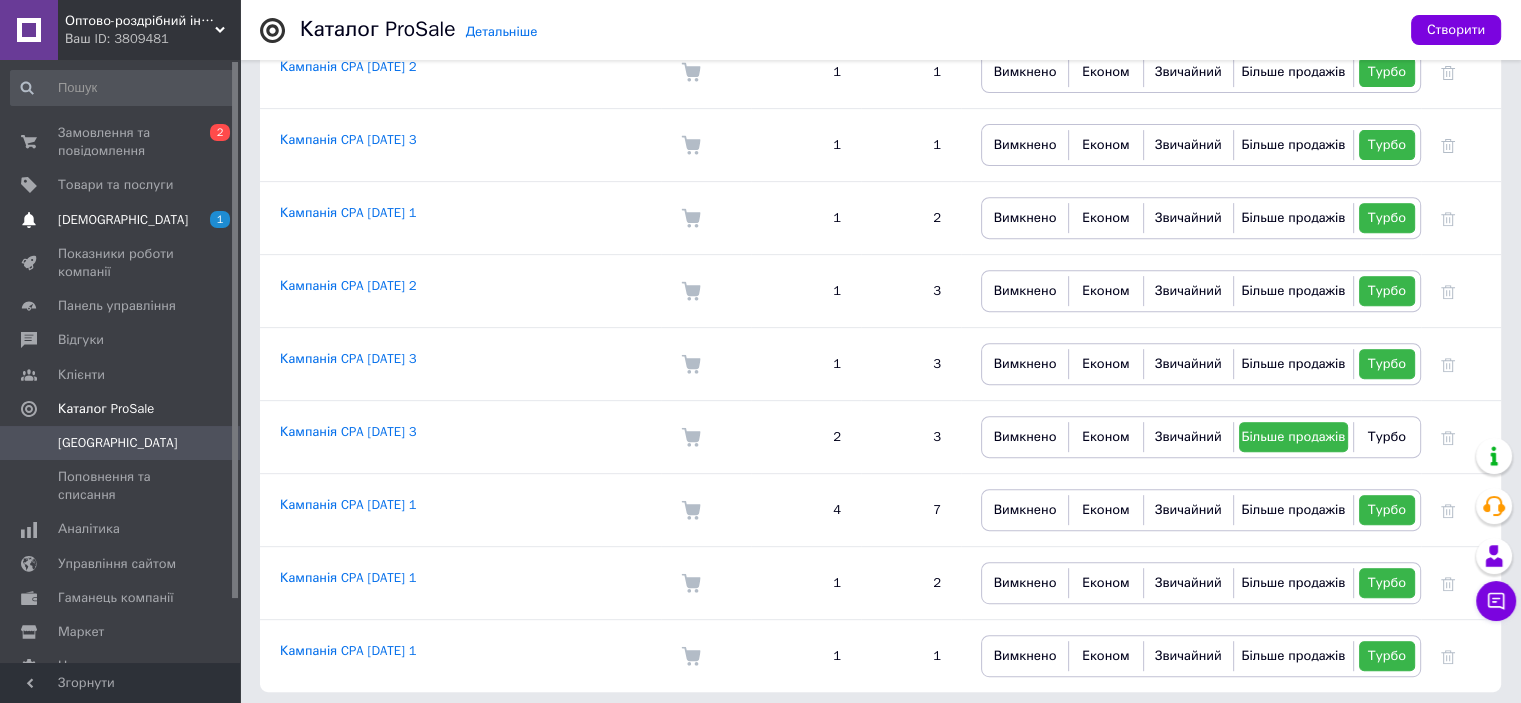 click on "[DEMOGRAPHIC_DATA]" at bounding box center [123, 220] 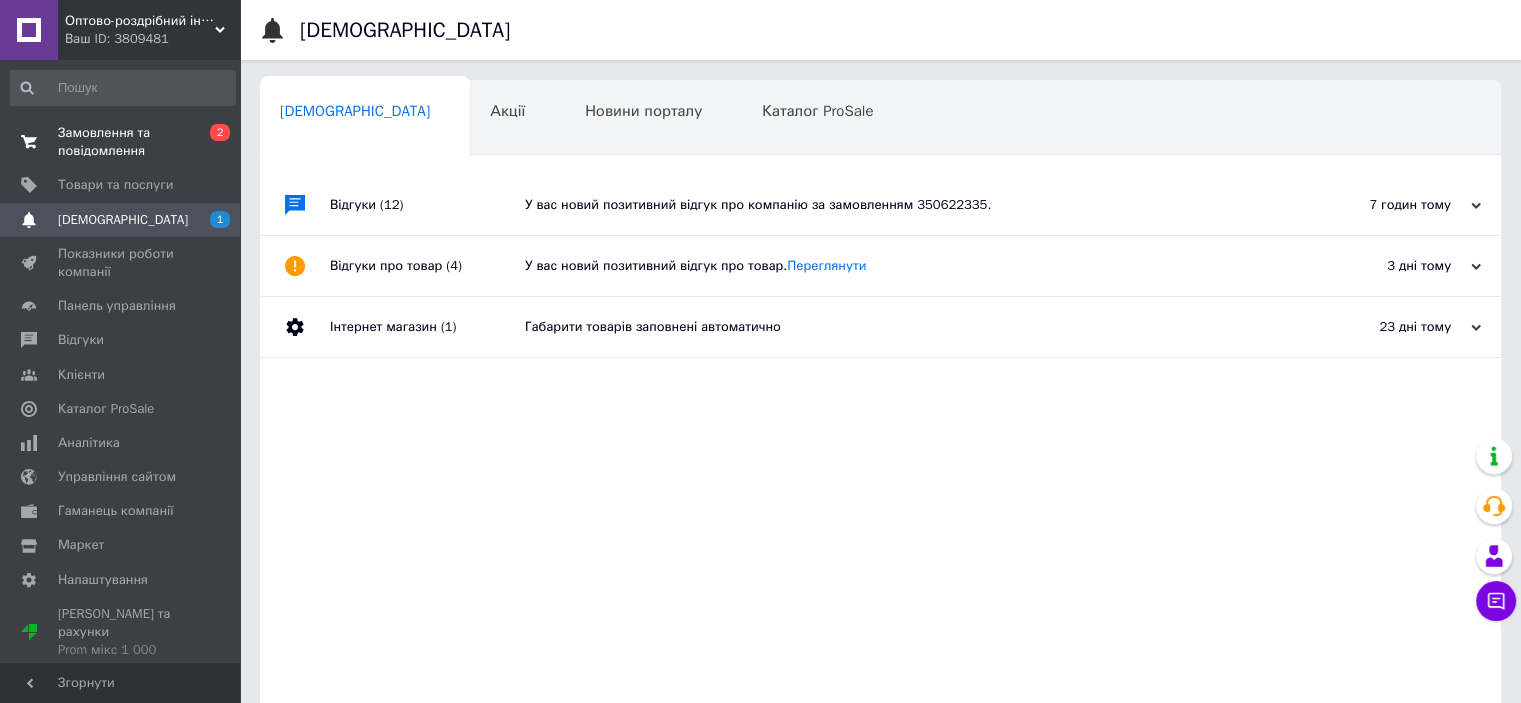 click on "Замовлення та повідомлення" at bounding box center (121, 142) 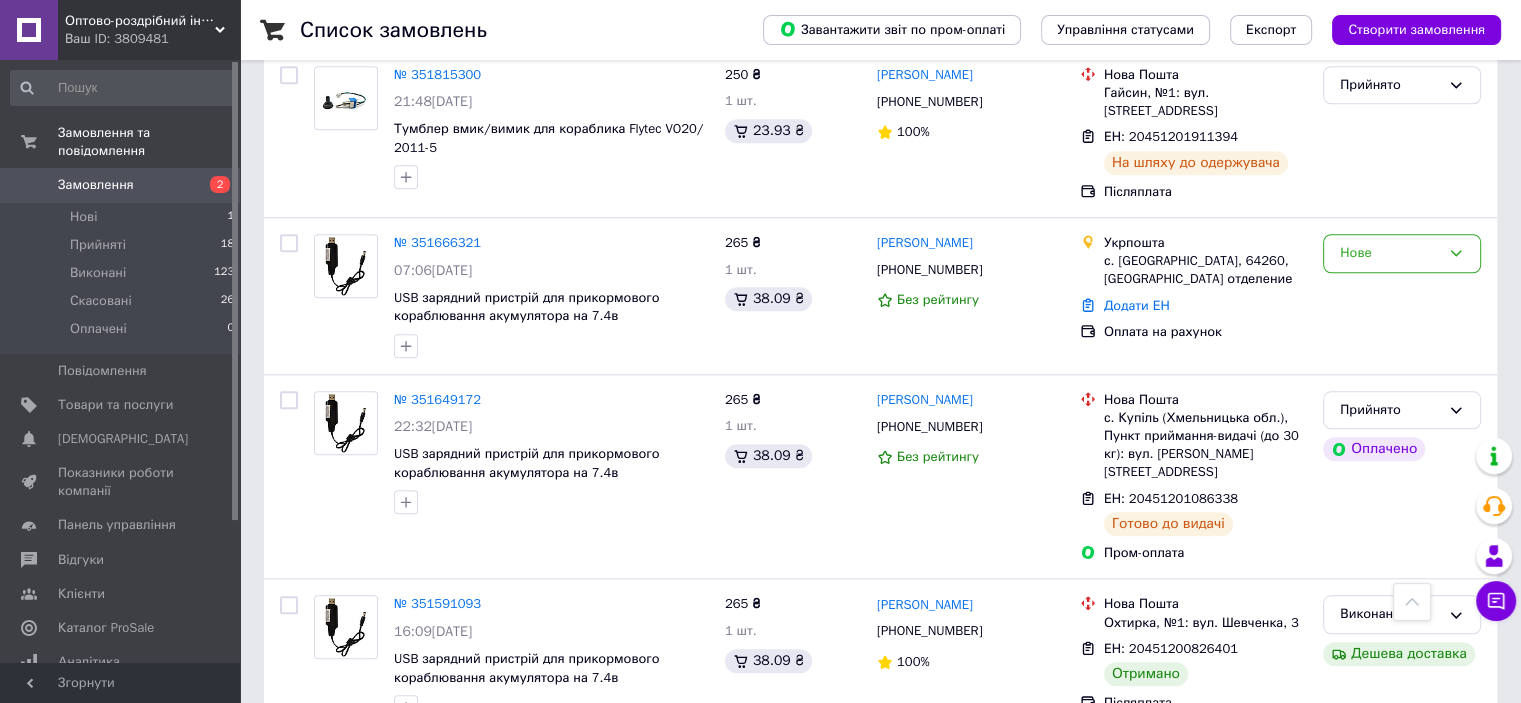 scroll, scrollTop: 2200, scrollLeft: 0, axis: vertical 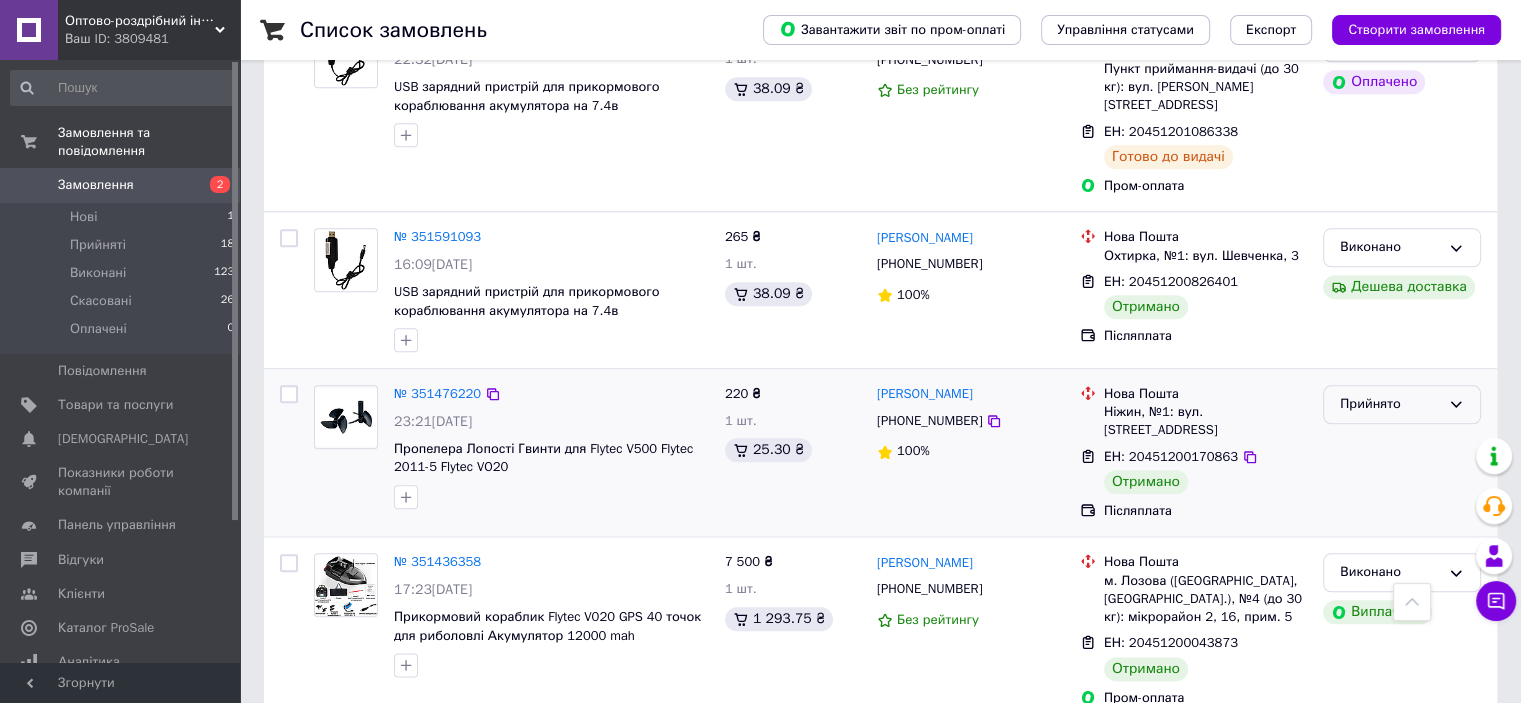 click 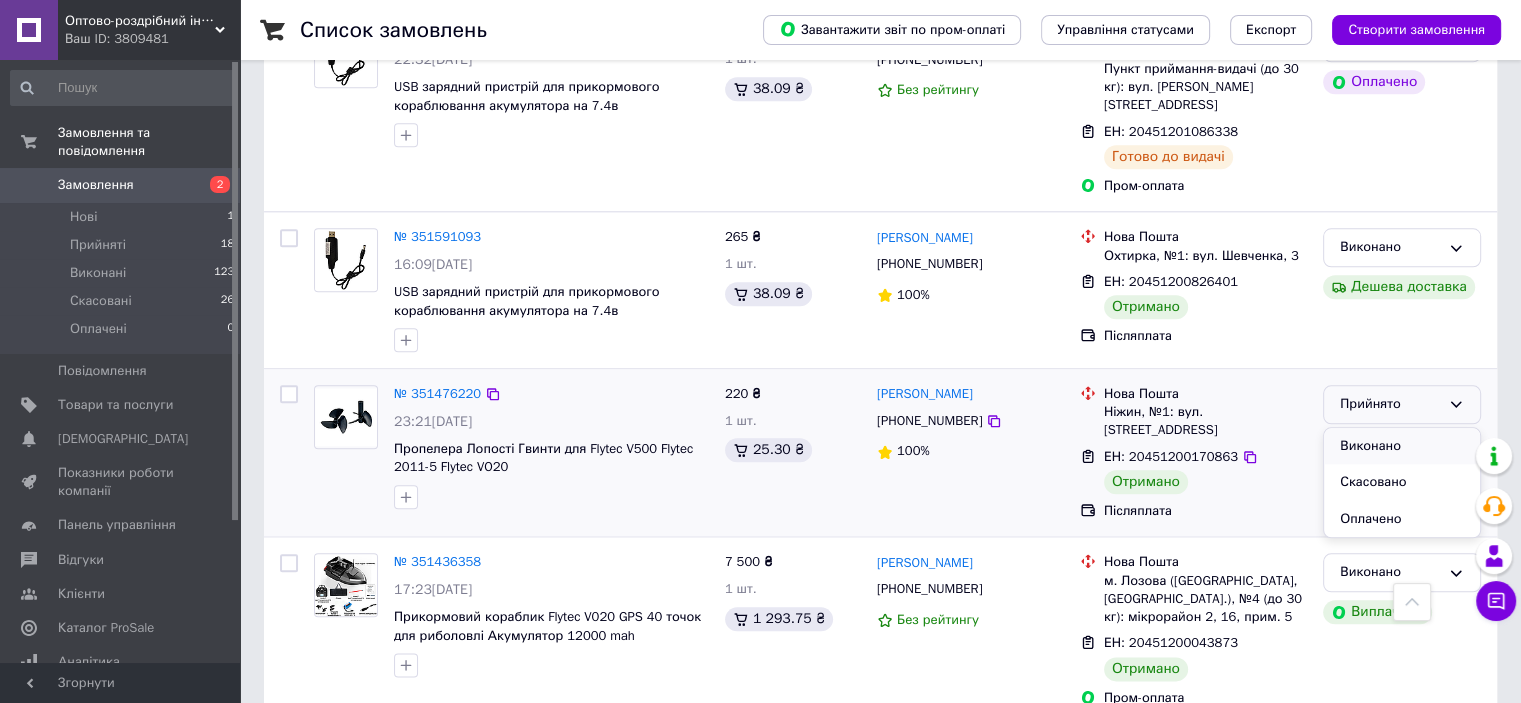 click on "Виконано" at bounding box center (1402, 446) 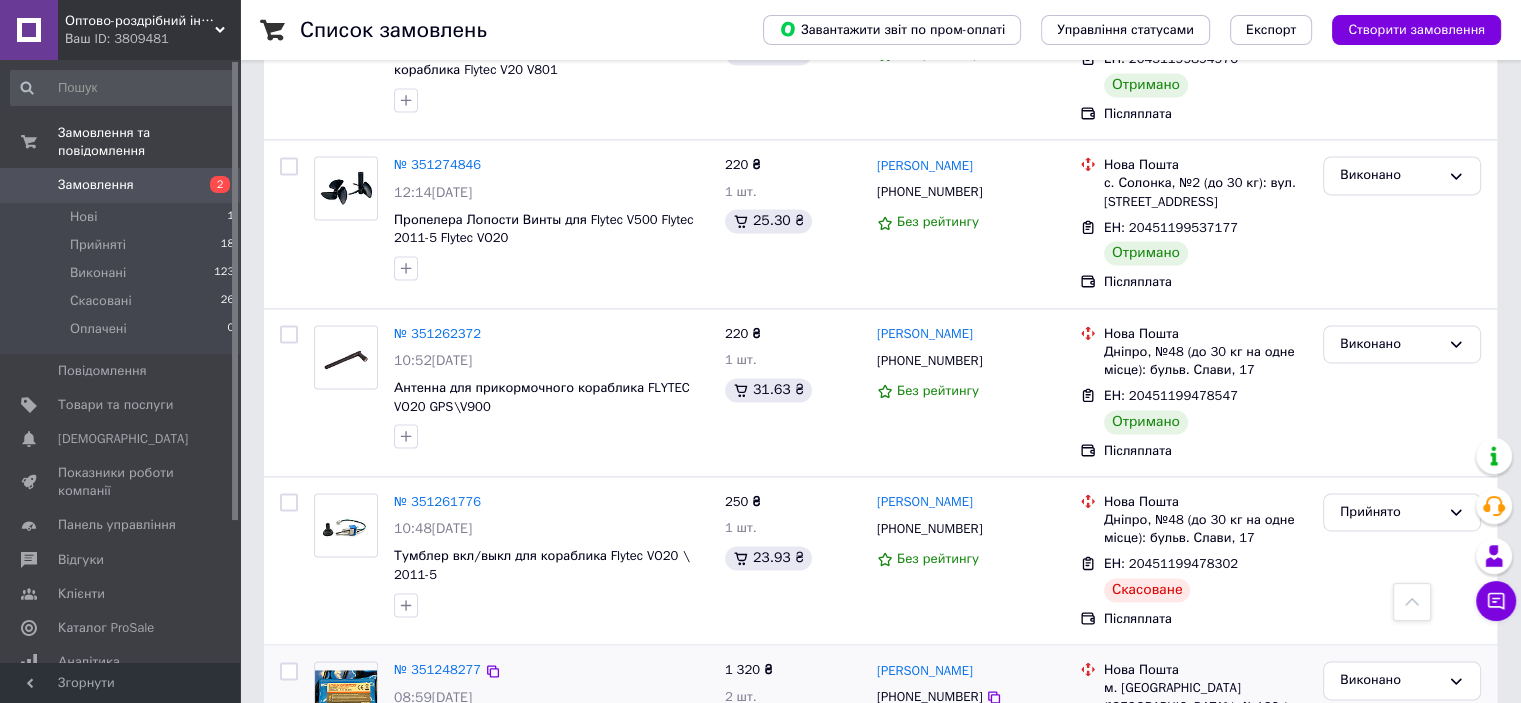 scroll, scrollTop: 3096, scrollLeft: 0, axis: vertical 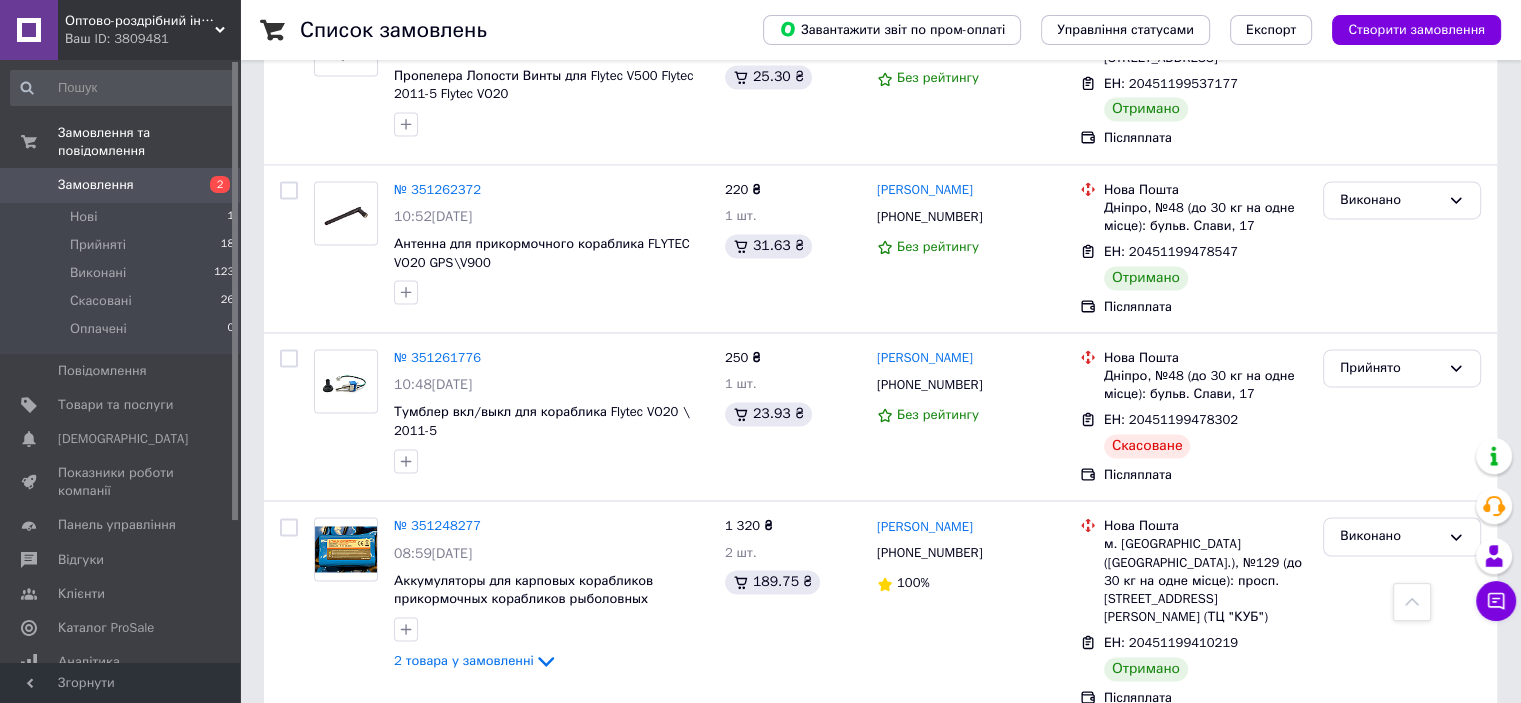click on "2" at bounding box center [327, 768] 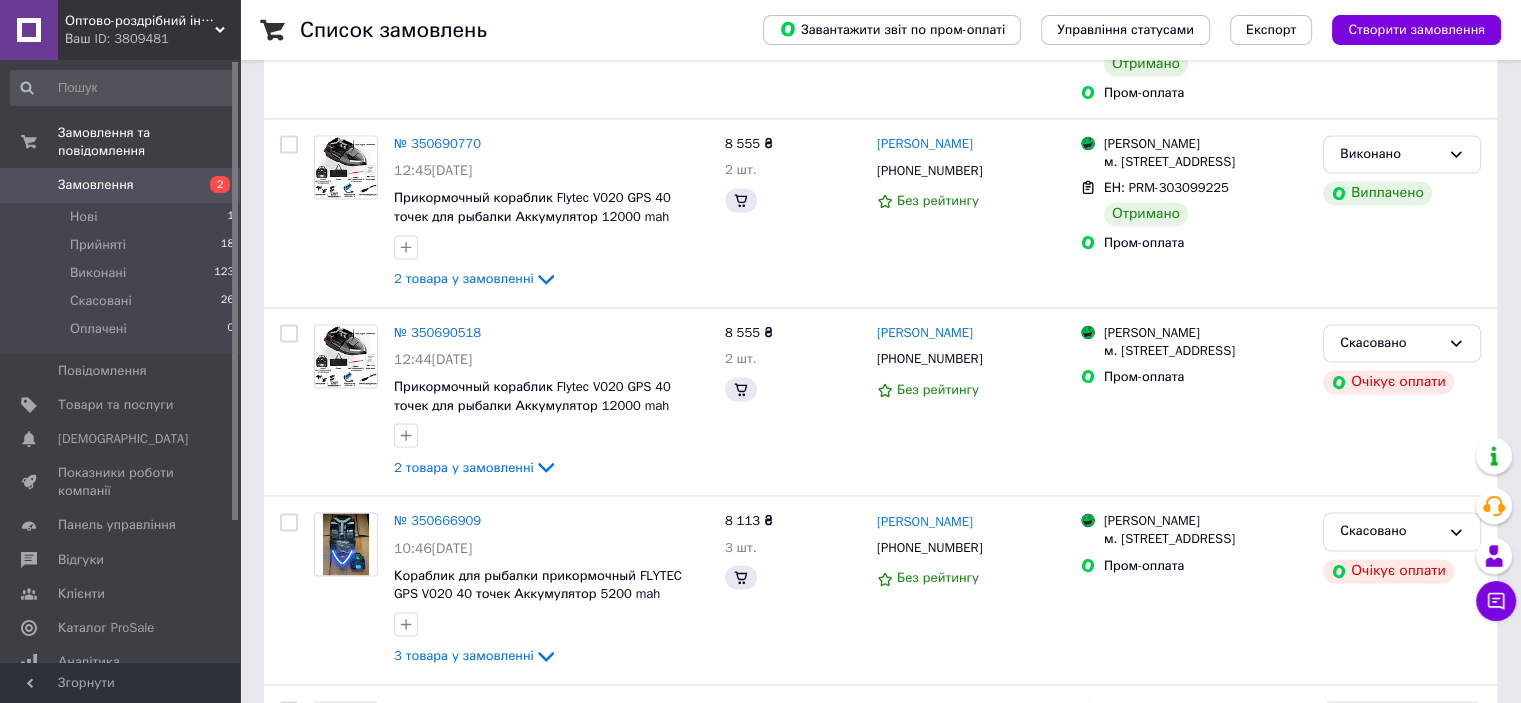 scroll, scrollTop: 0, scrollLeft: 0, axis: both 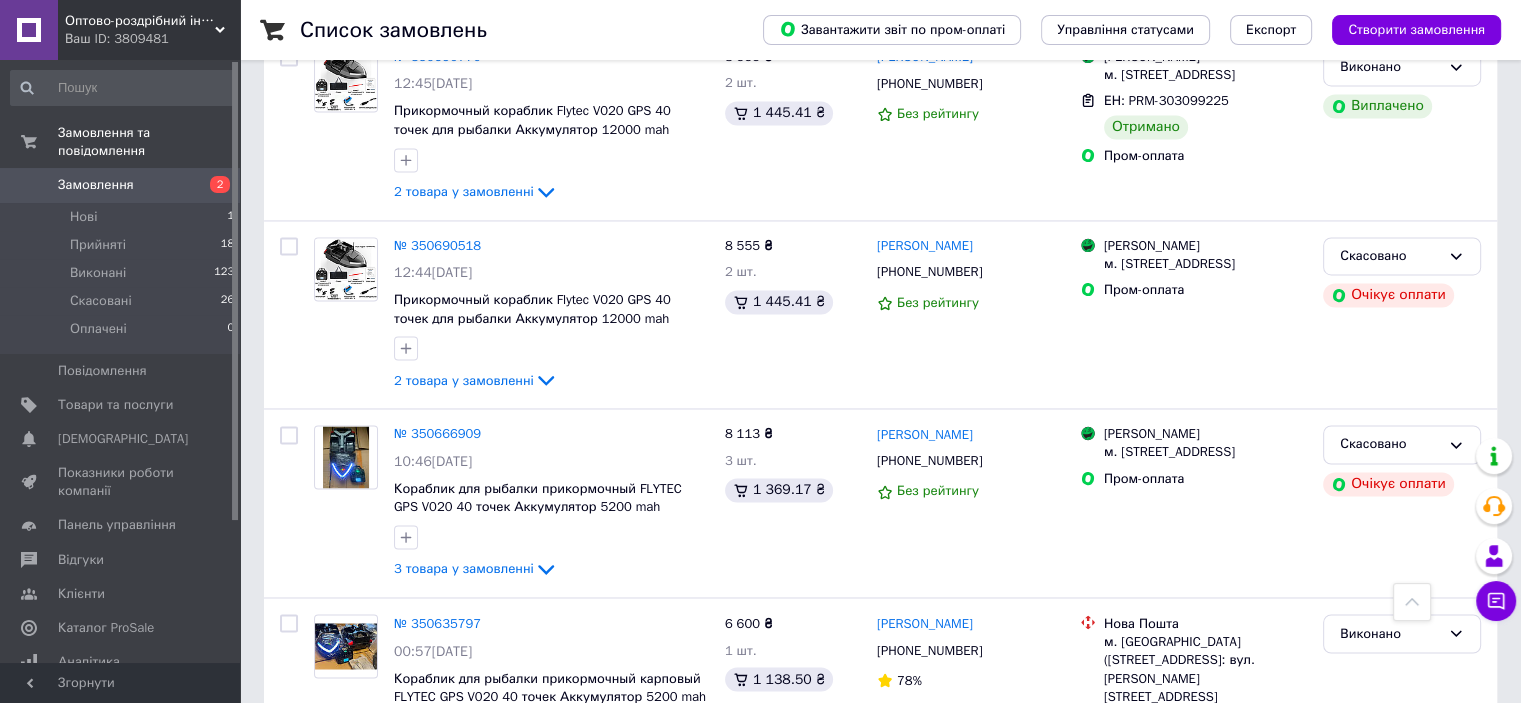 click on "3" at bounding box center [494, 847] 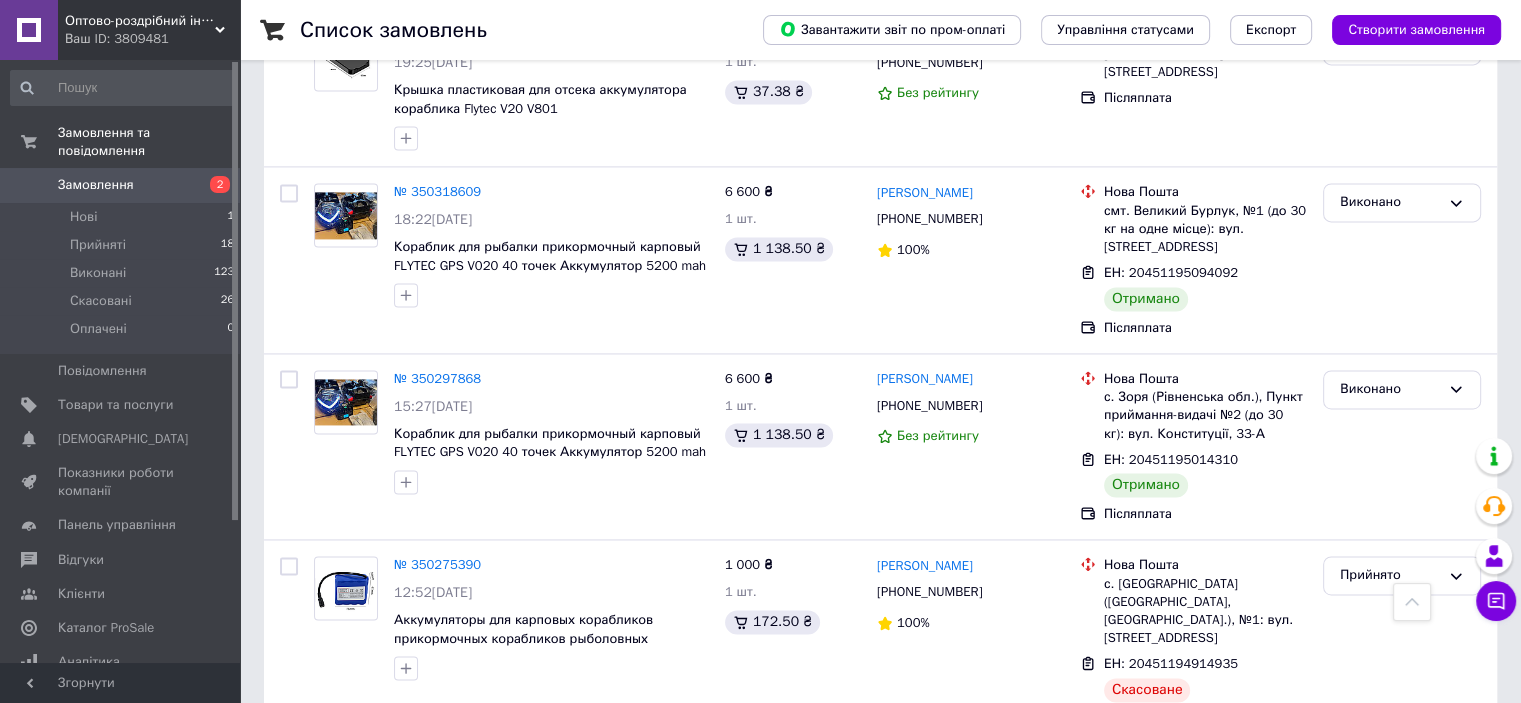 scroll, scrollTop: 3136, scrollLeft: 0, axis: vertical 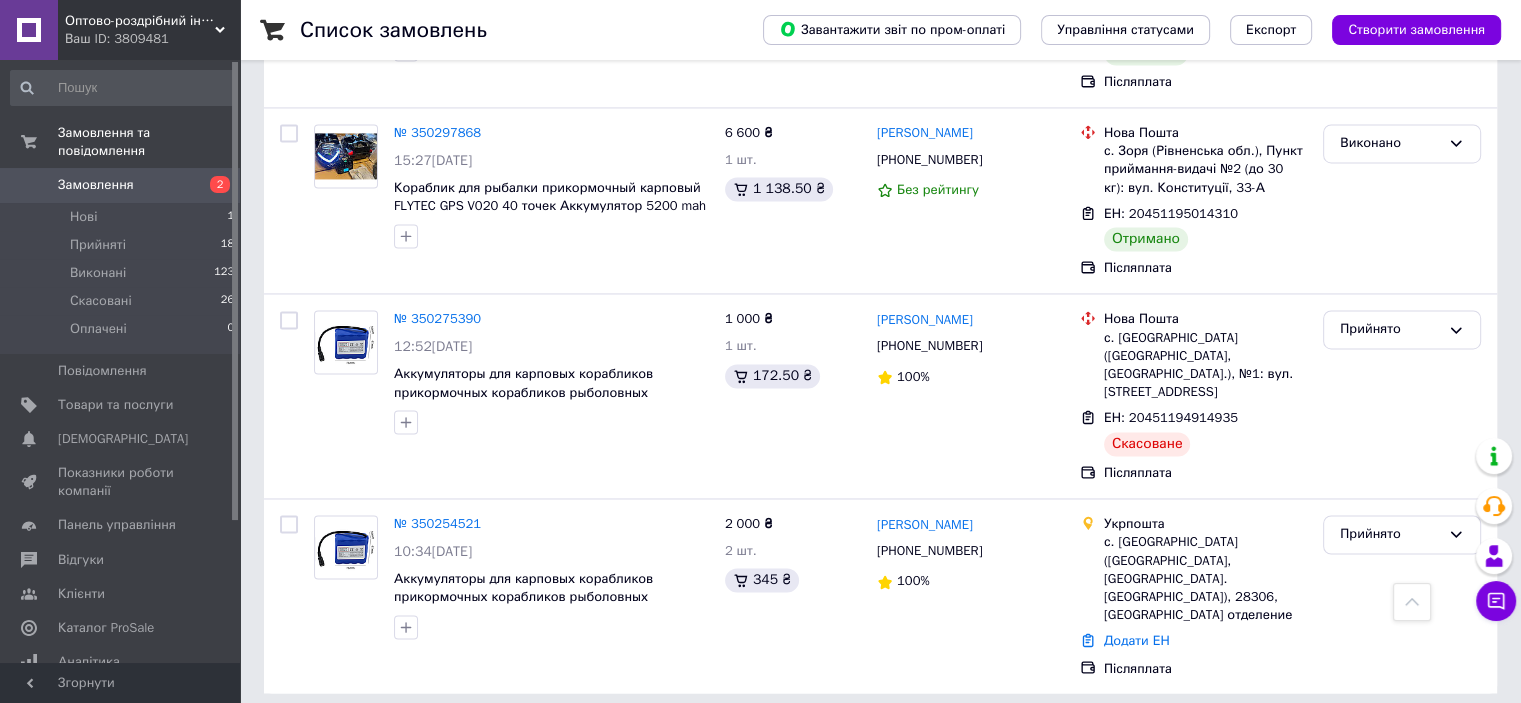 click on "4" at bounding box center [539, 738] 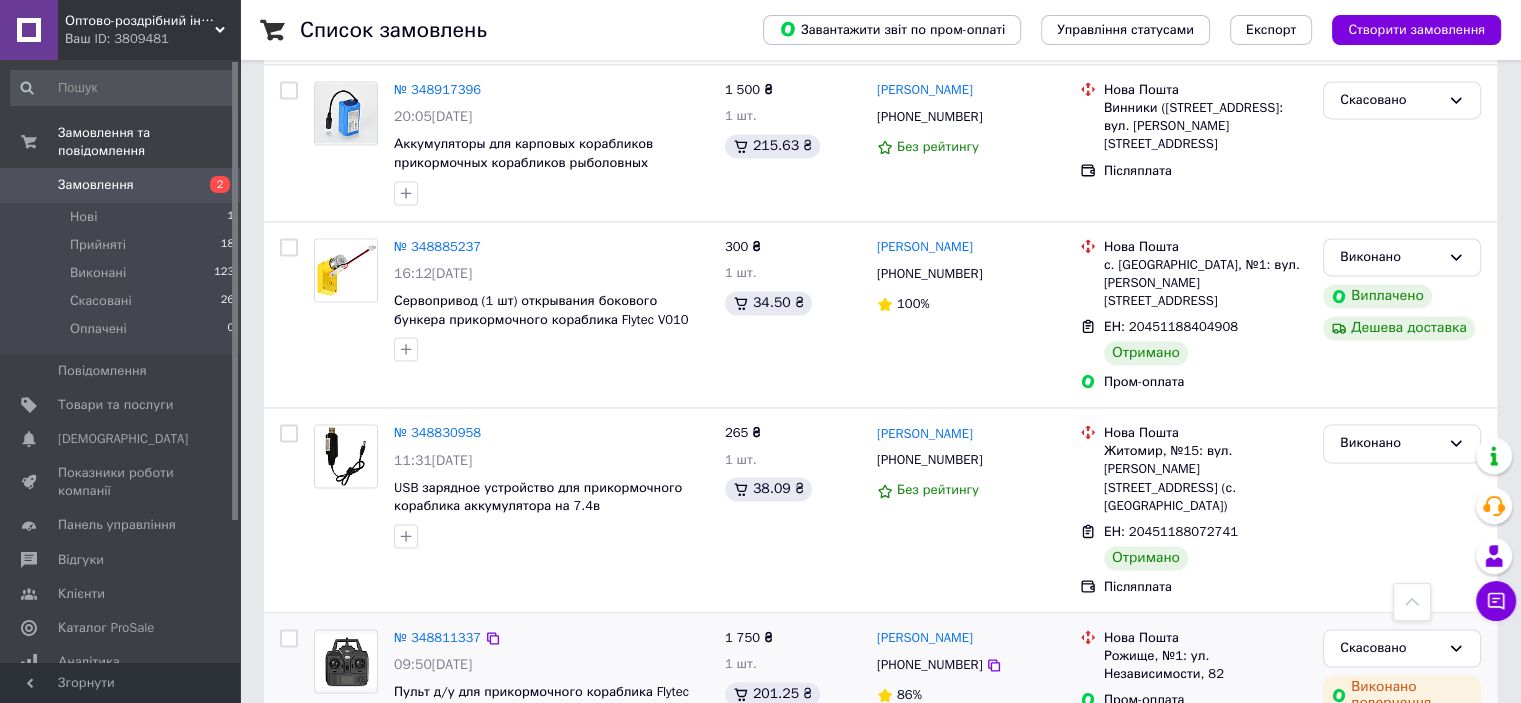 scroll, scrollTop: 3039, scrollLeft: 0, axis: vertical 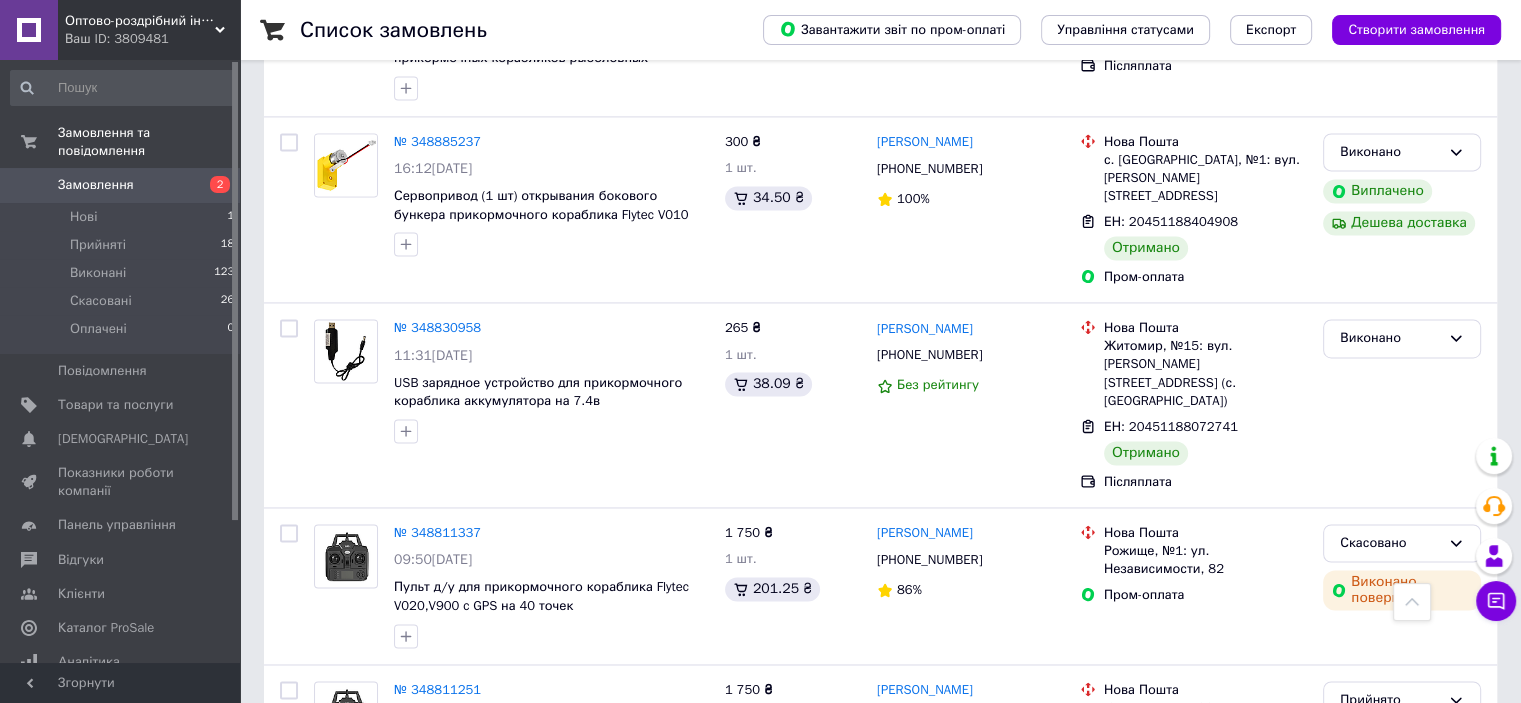 click on "5" at bounding box center (584, 877) 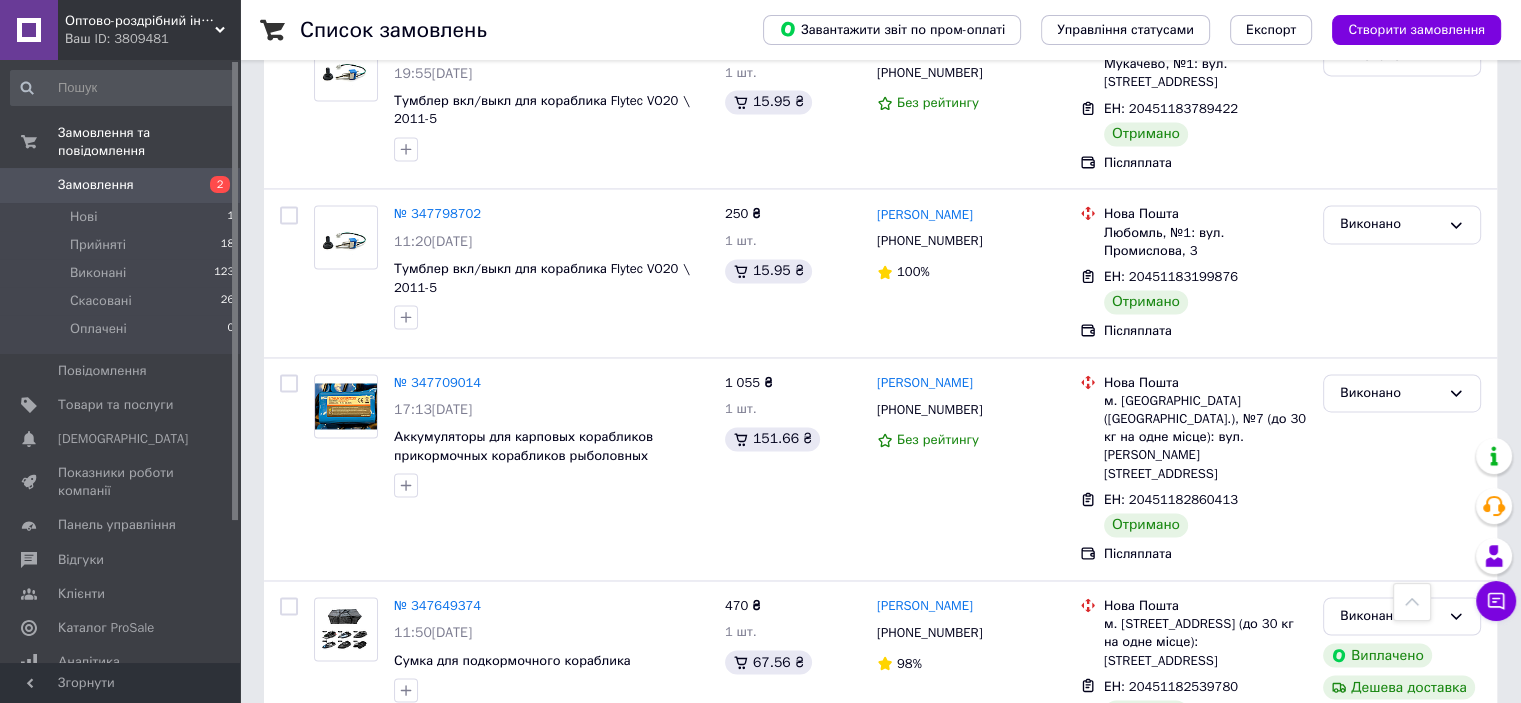 scroll, scrollTop: 3146, scrollLeft: 0, axis: vertical 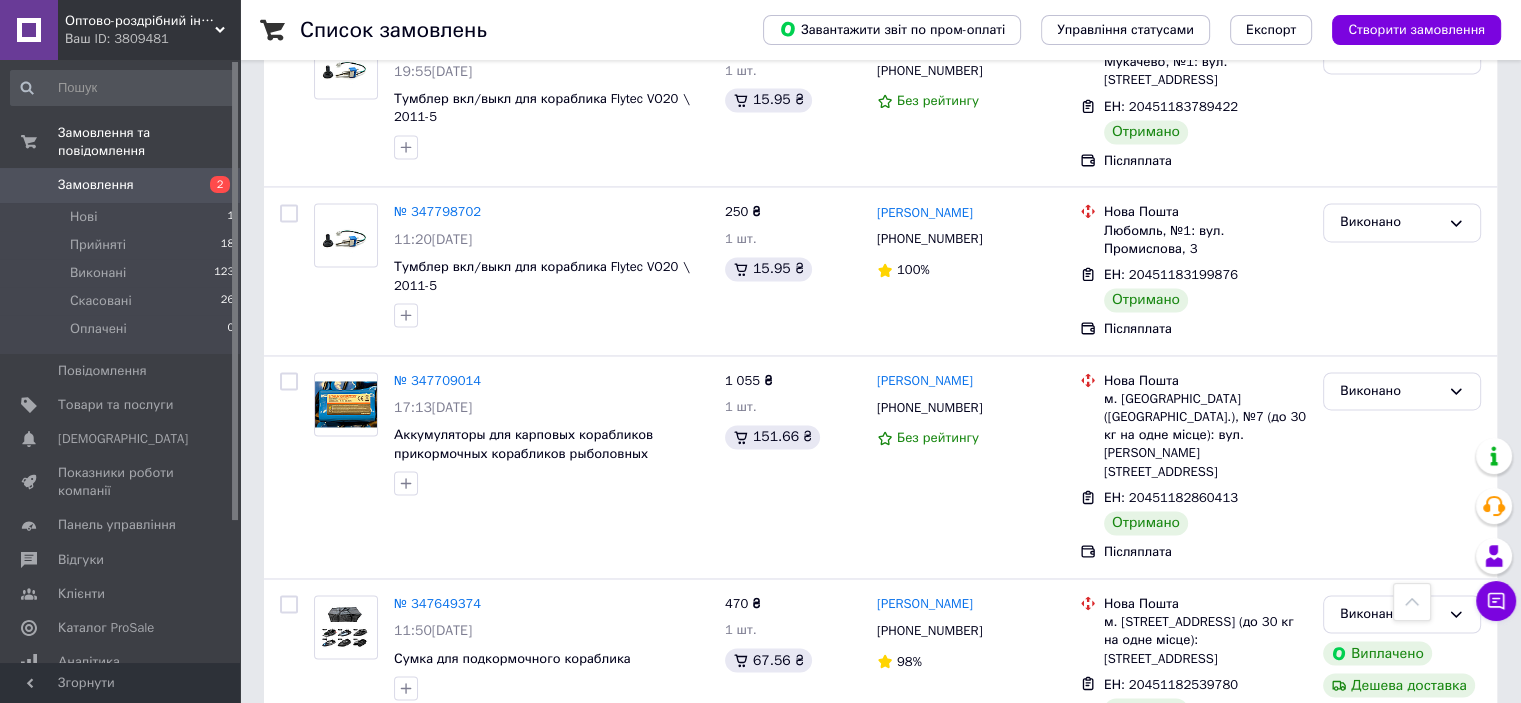 click on "1" at bounding box center (405, 977) 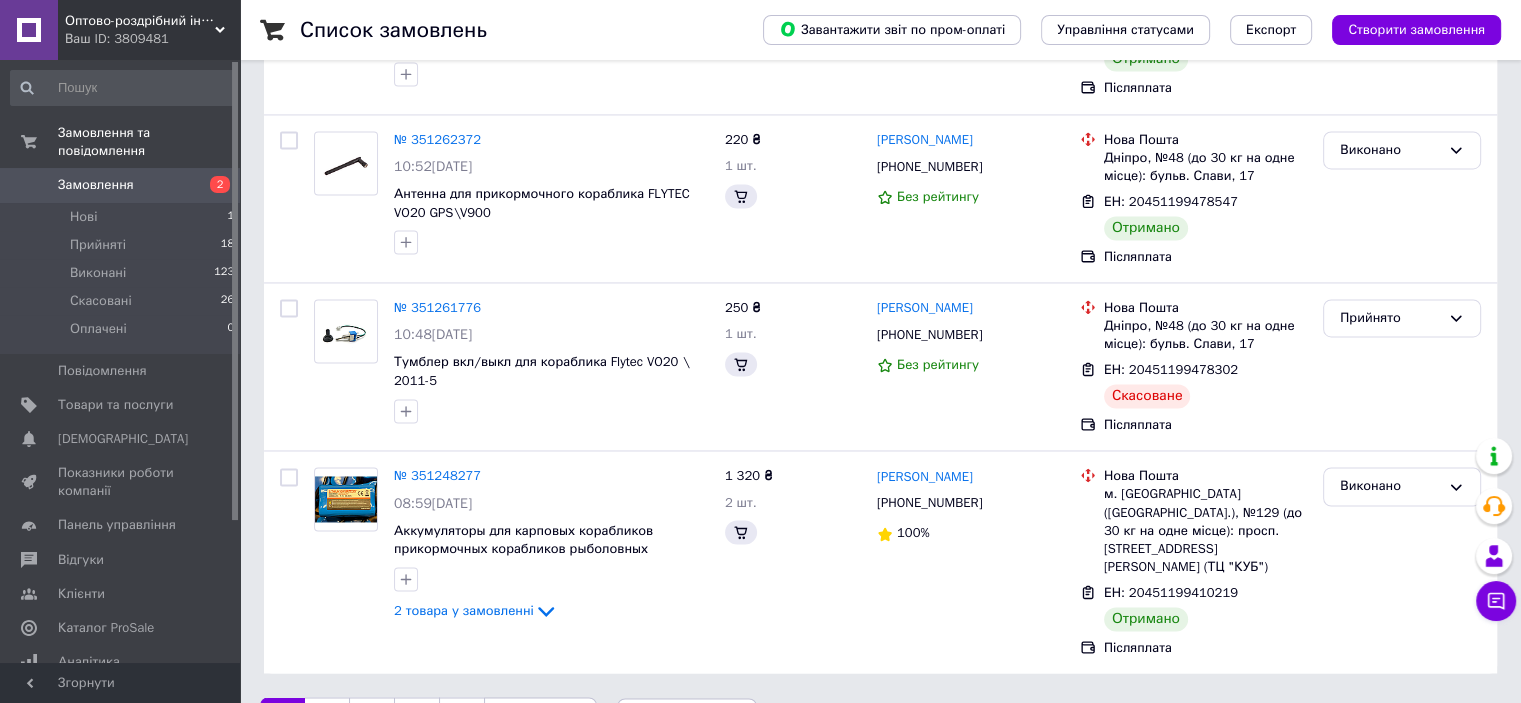 scroll, scrollTop: 0, scrollLeft: 0, axis: both 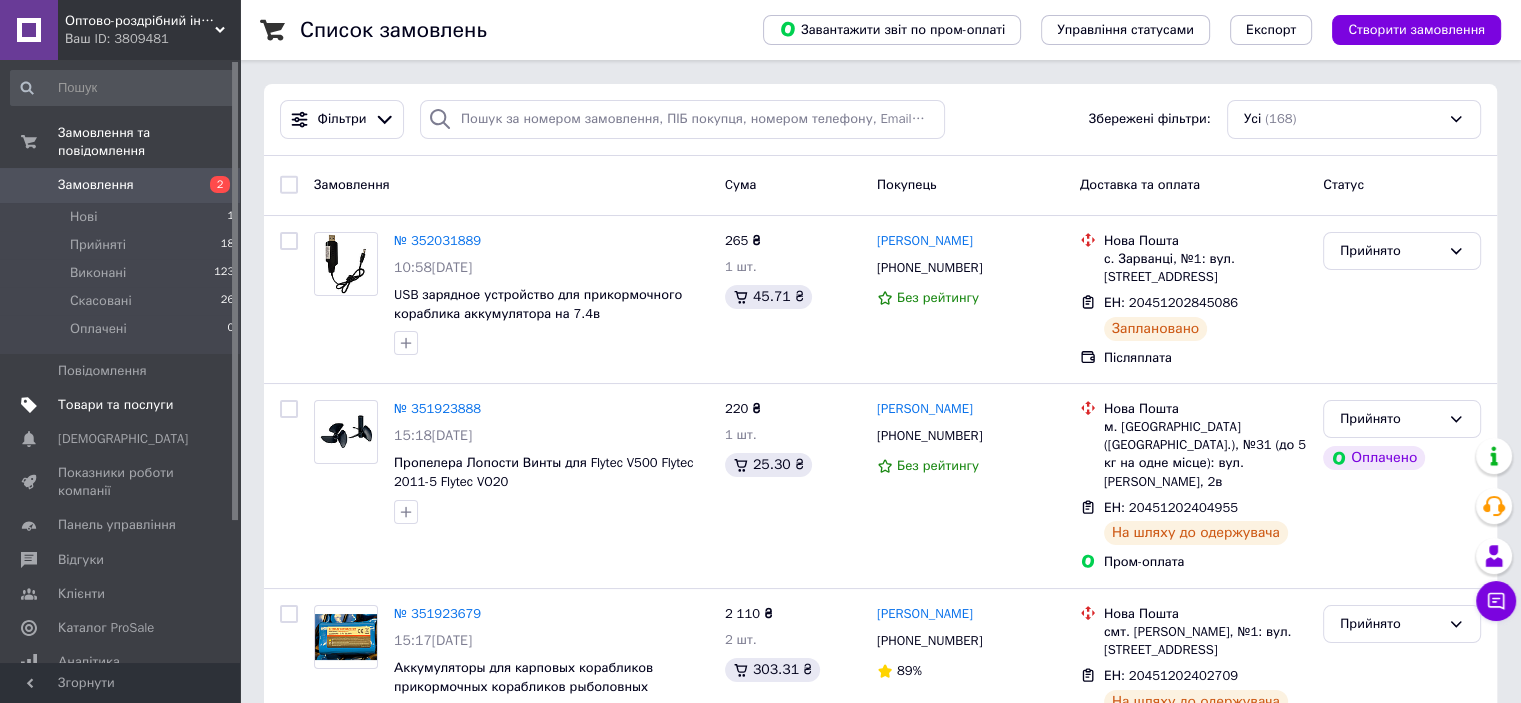 click on "Товари та послуги" at bounding box center (115, 405) 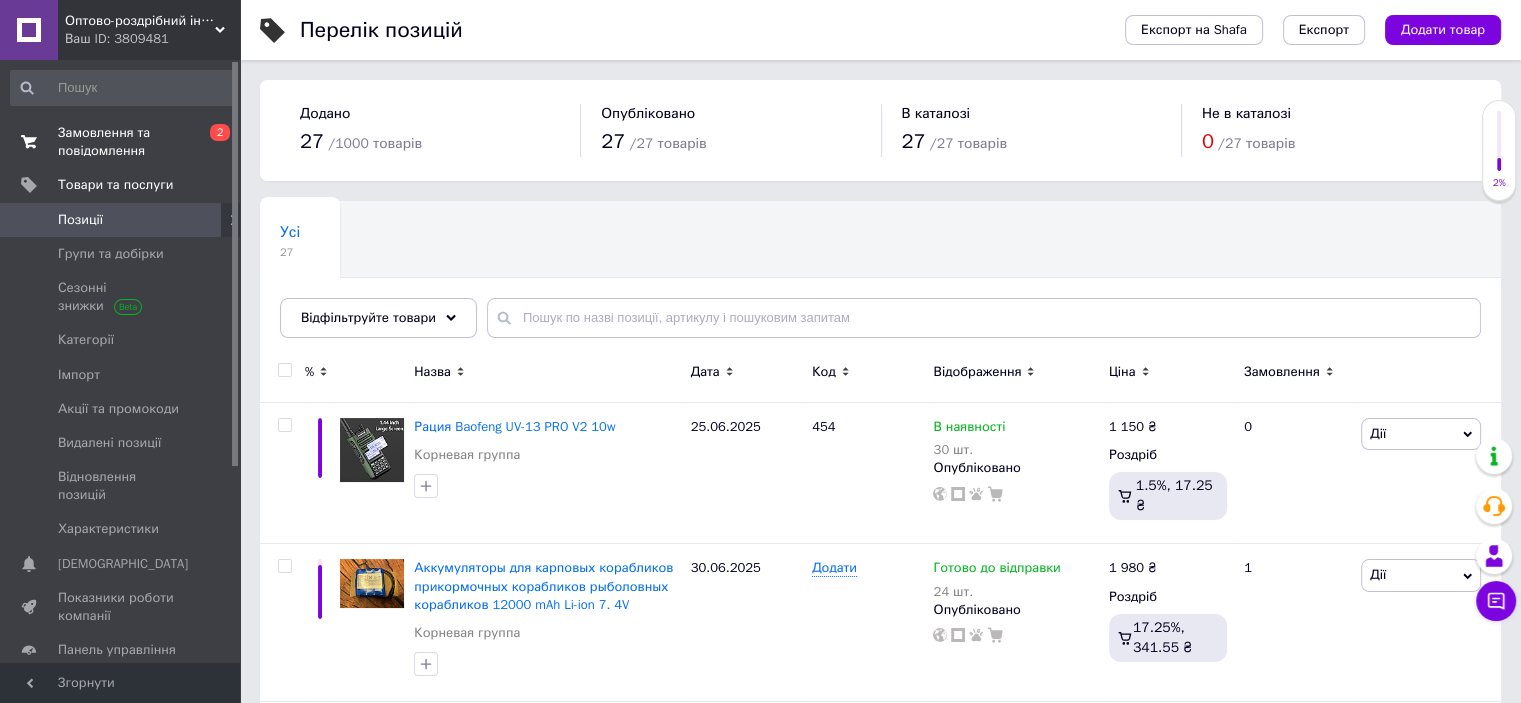 click on "Замовлення та повідомлення" at bounding box center [121, 142] 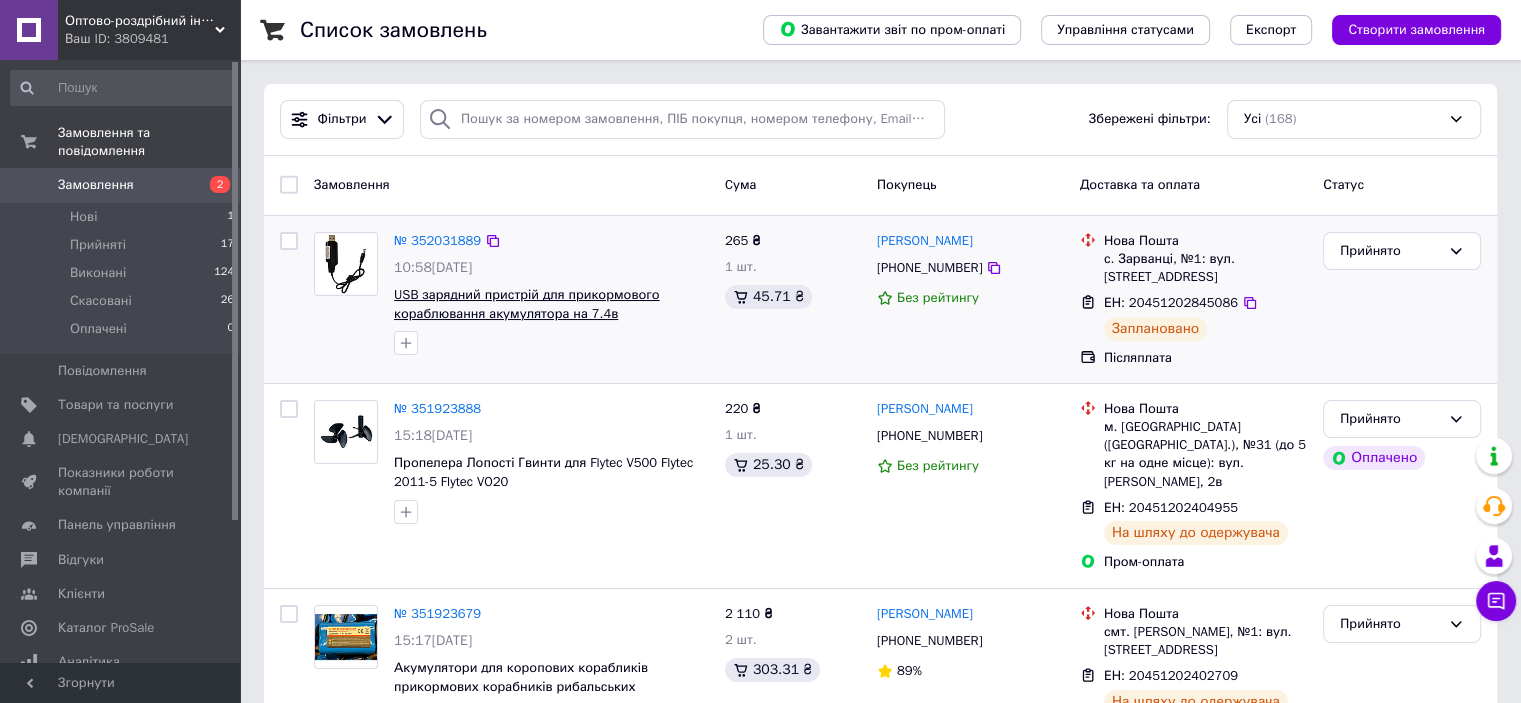 scroll, scrollTop: 366, scrollLeft: 0, axis: vertical 